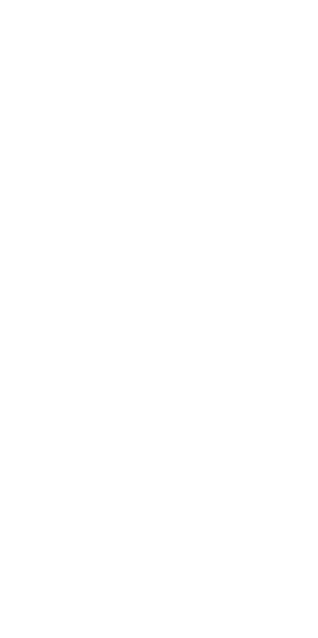scroll, scrollTop: 0, scrollLeft: 0, axis: both 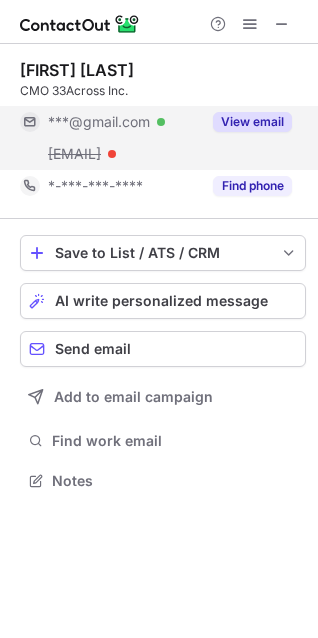 click on "View email" at bounding box center (252, 122) 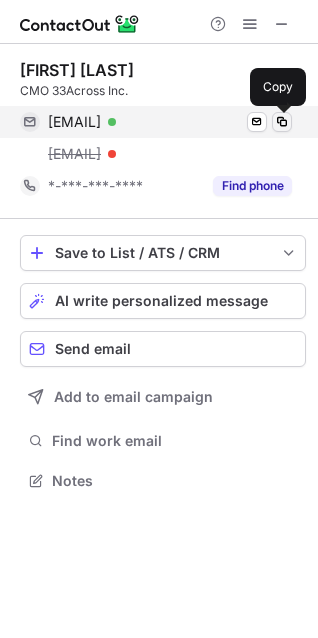 click at bounding box center [282, 122] 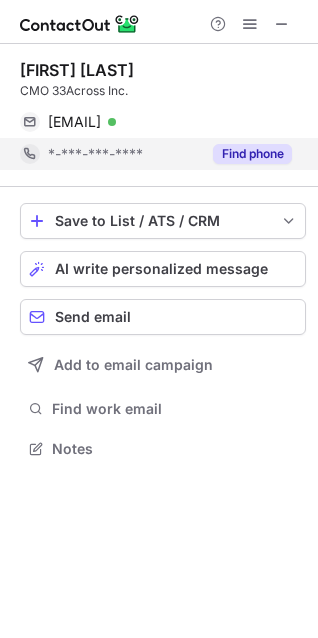 scroll, scrollTop: 435, scrollLeft: 318, axis: both 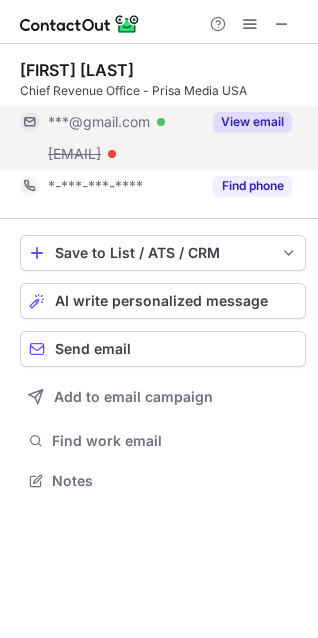 click on "View email" at bounding box center [252, 122] 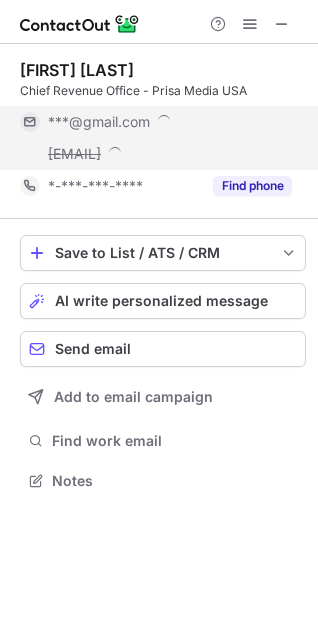 scroll, scrollTop: 10, scrollLeft: 9, axis: both 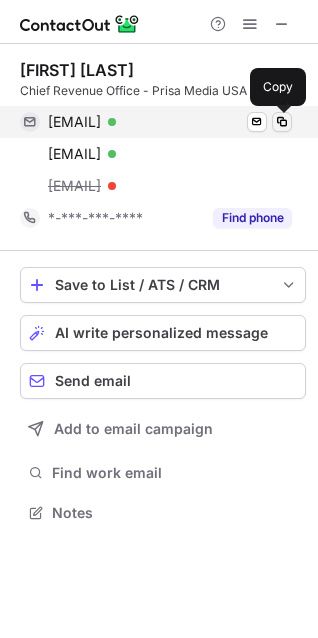 click at bounding box center (282, 122) 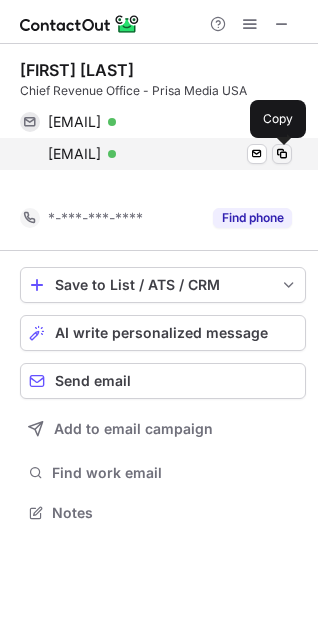 click at bounding box center [282, 154] 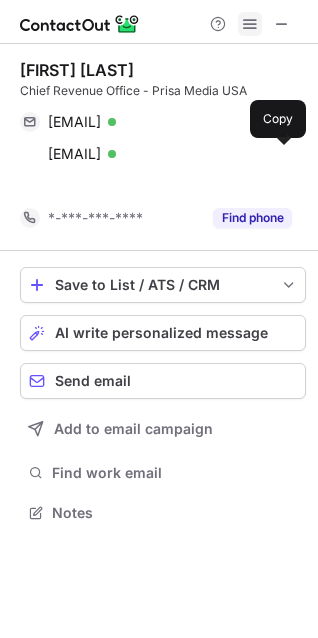scroll, scrollTop: 467, scrollLeft: 318, axis: both 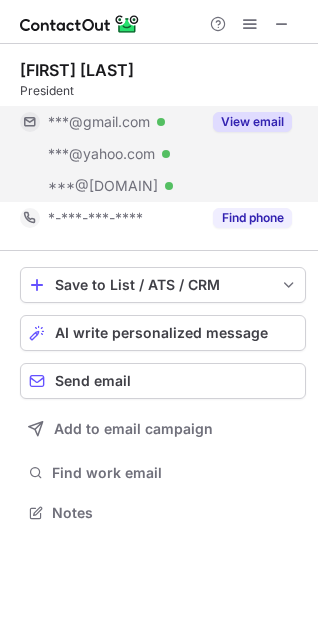 click on "View email" at bounding box center (252, 122) 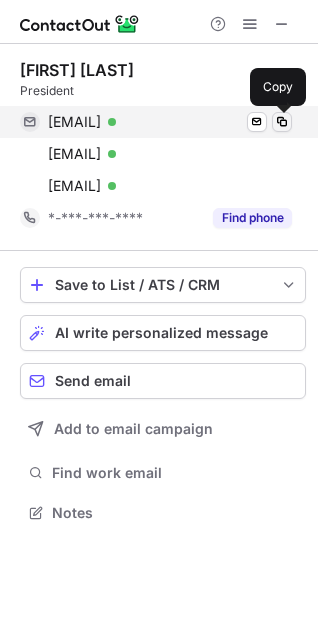 click at bounding box center (282, 122) 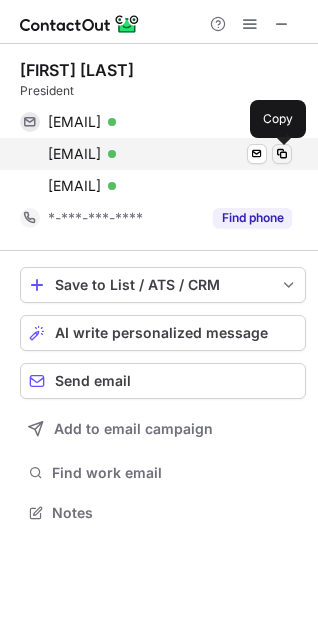 click at bounding box center (282, 154) 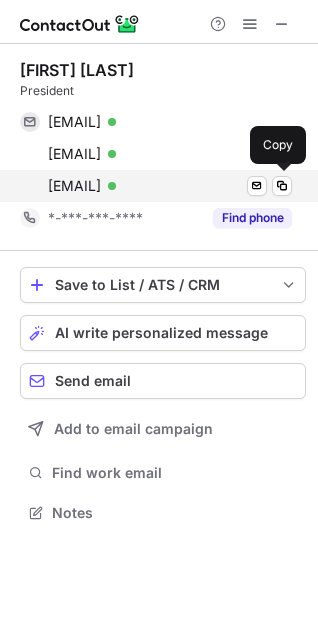 click on "paul.bell@33across.com Verified Send email Copy" at bounding box center (156, 186) 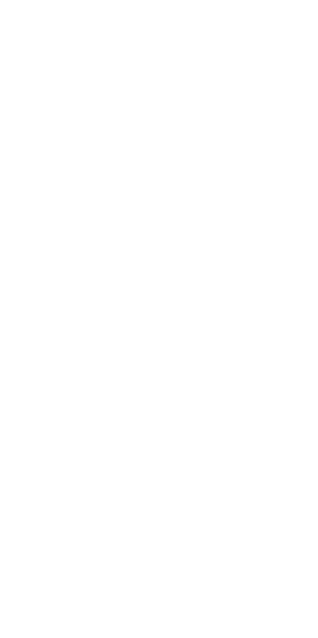 scroll, scrollTop: 0, scrollLeft: 0, axis: both 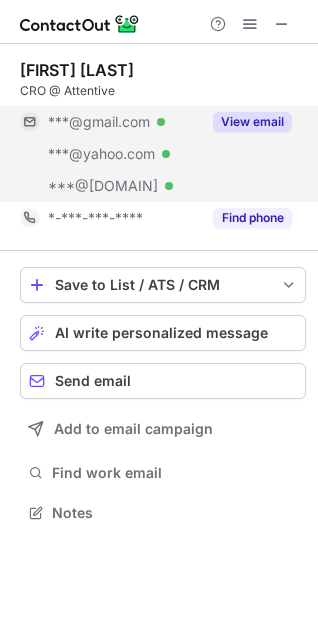 click on "View email" at bounding box center (252, 122) 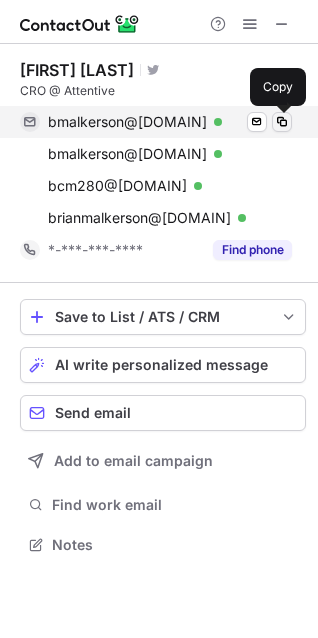 scroll, scrollTop: 10, scrollLeft: 9, axis: both 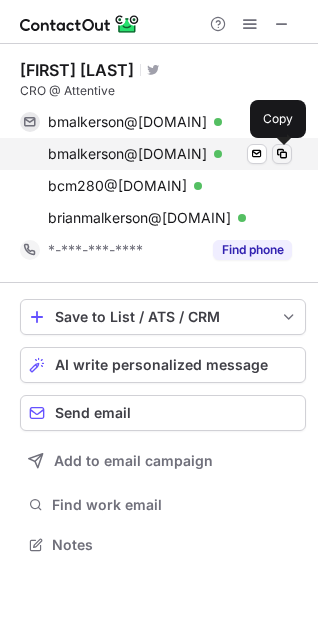 click at bounding box center (282, 154) 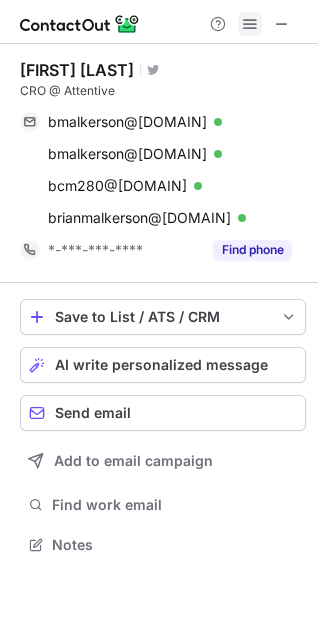 type 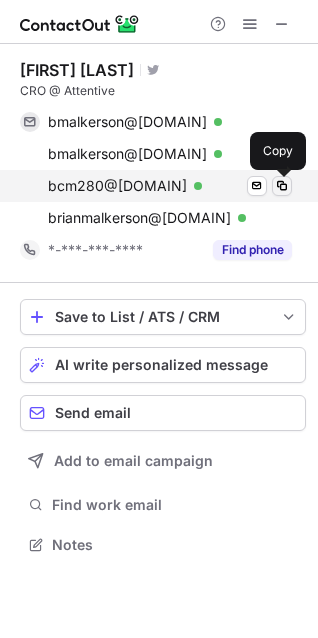 click at bounding box center [282, 186] 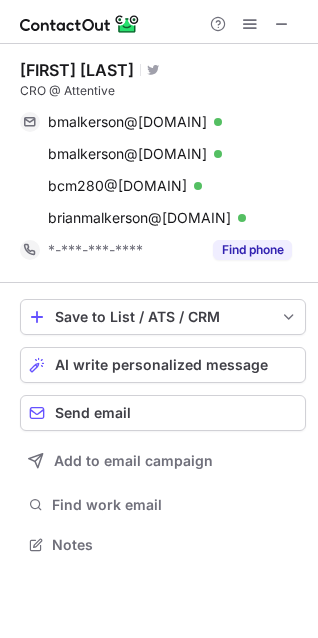 type 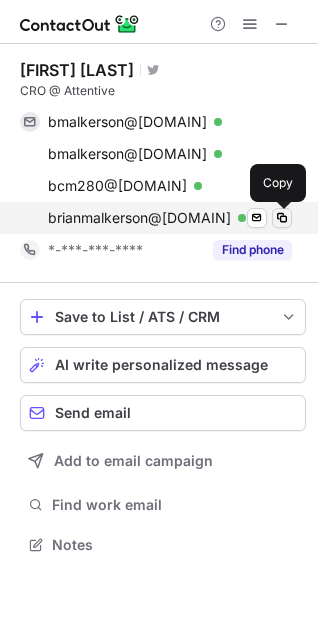 click at bounding box center (282, 218) 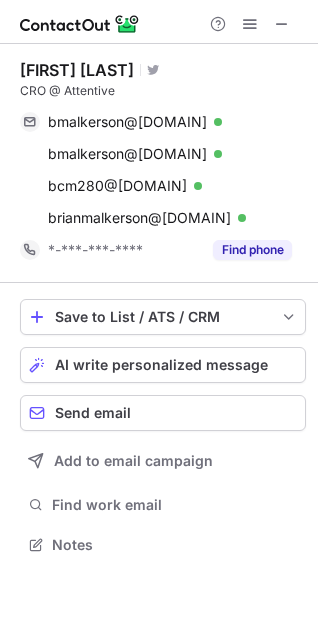 type 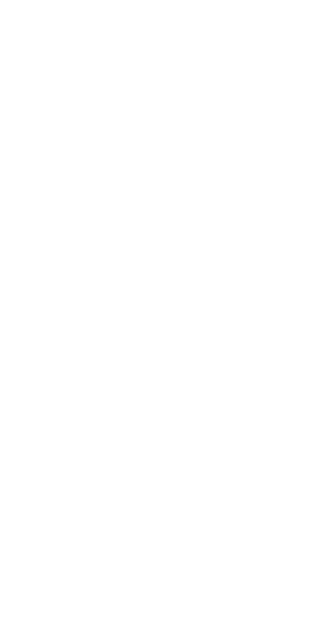 scroll, scrollTop: 0, scrollLeft: 0, axis: both 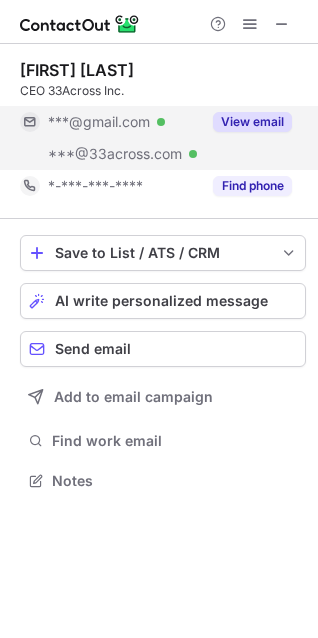 click on "View email" at bounding box center (252, 122) 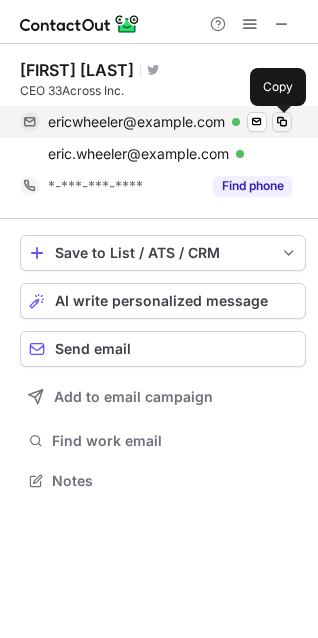 click at bounding box center [282, 122] 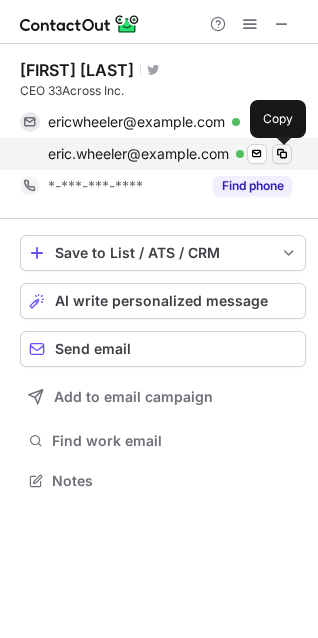 click at bounding box center [282, 154] 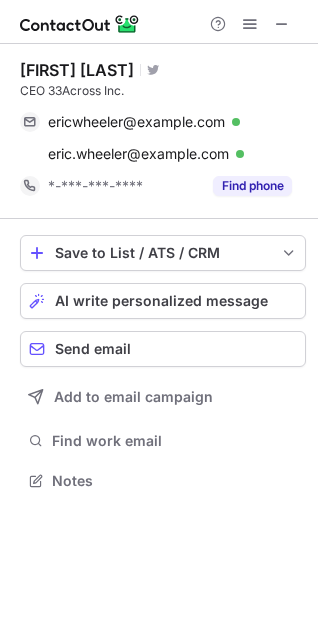 type 